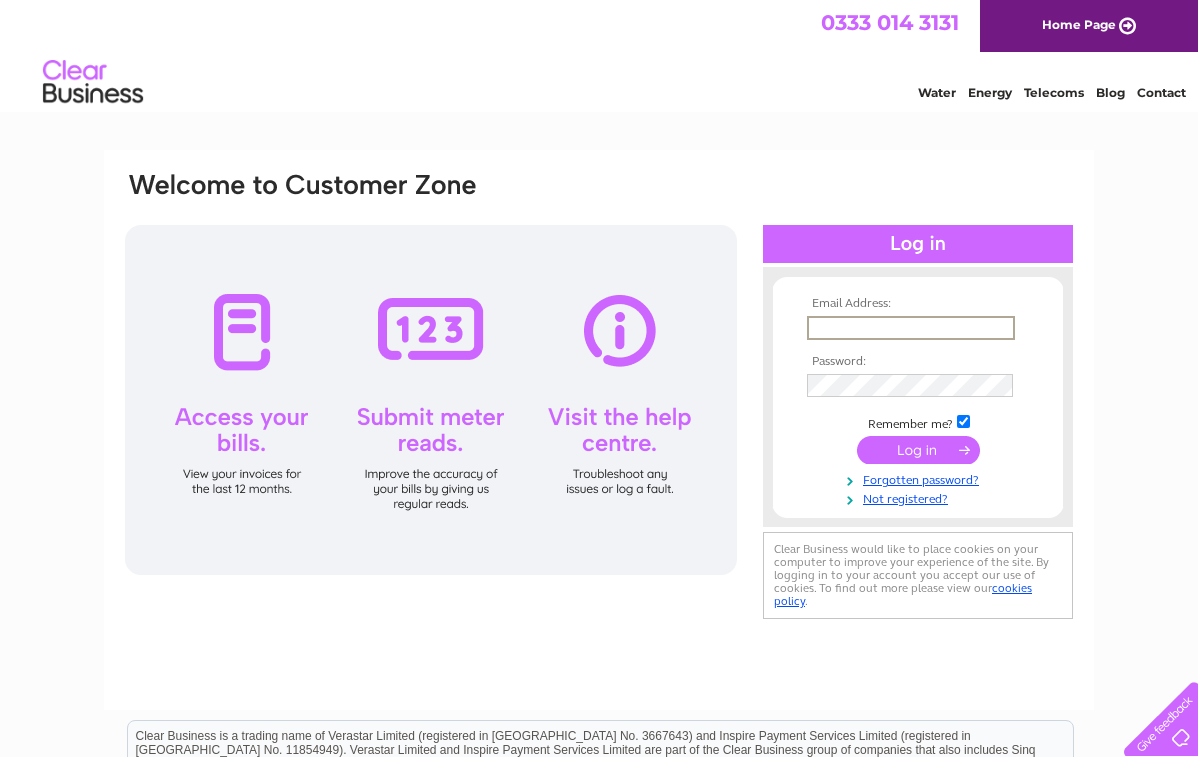 scroll, scrollTop: 0, scrollLeft: 0, axis: both 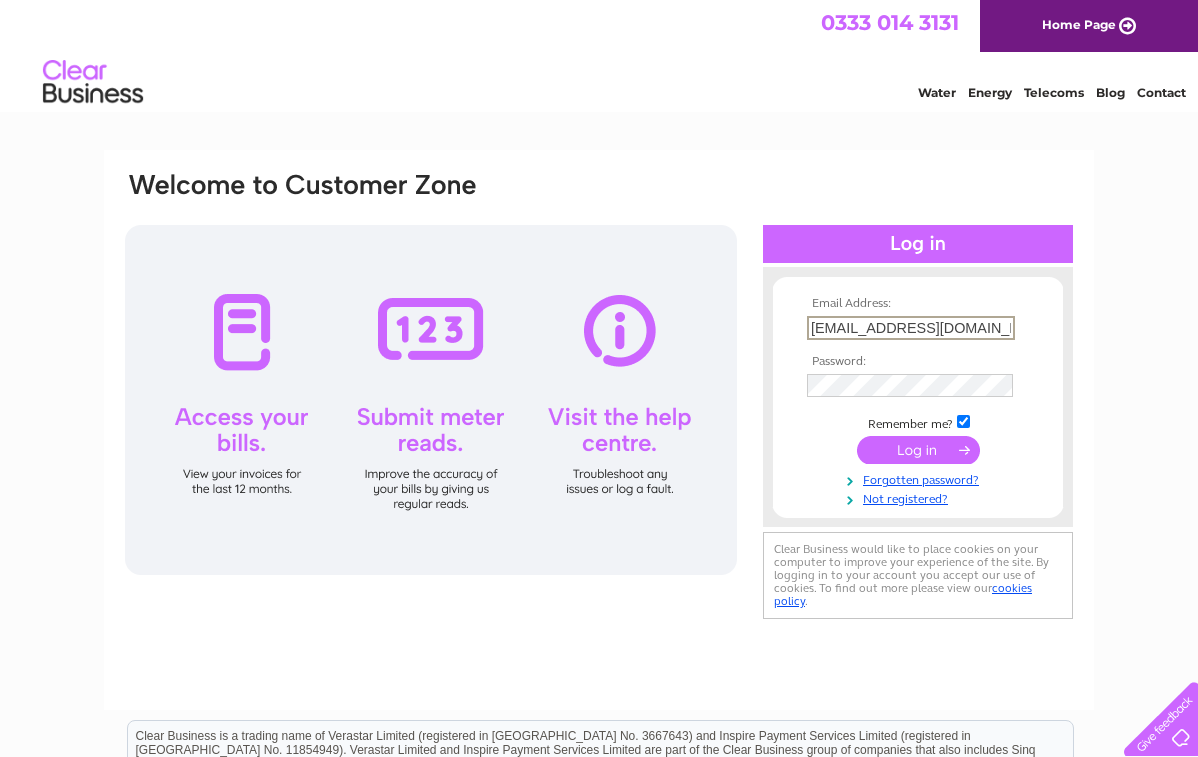 click at bounding box center (918, 450) 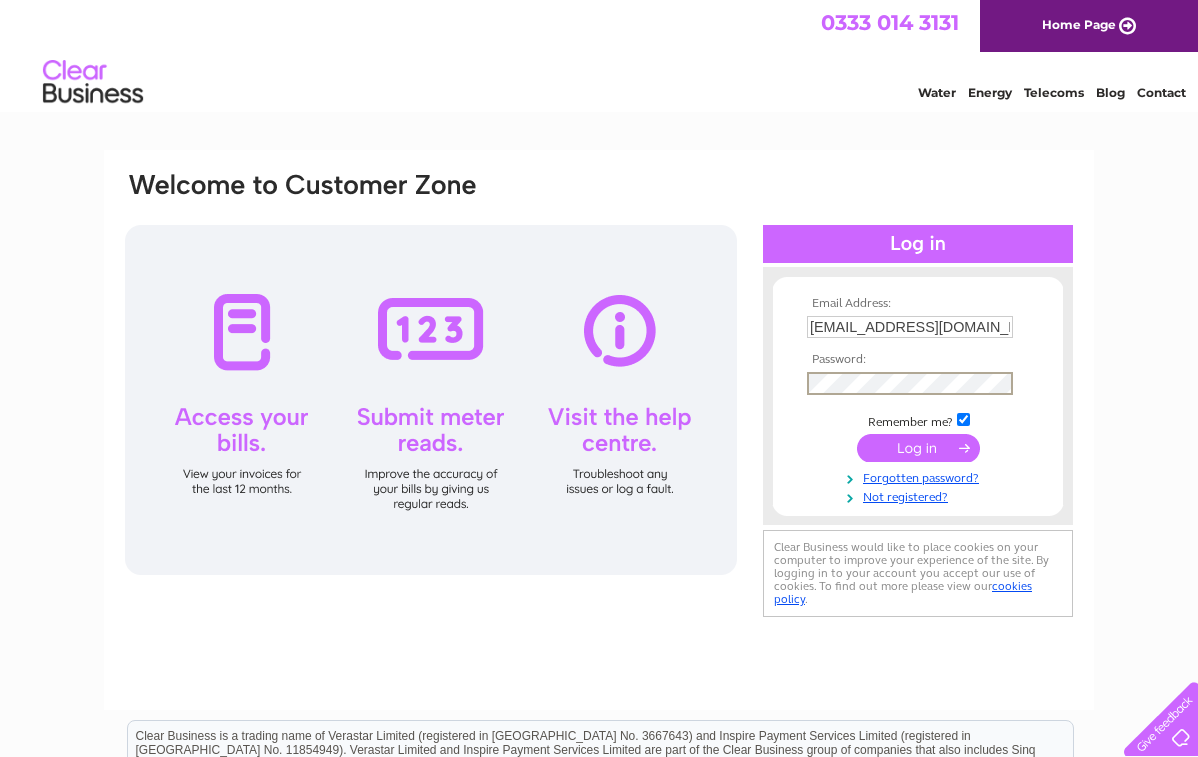 click on "Water
Energy
Telecoms
Blog
Contact" at bounding box center [599, 84] 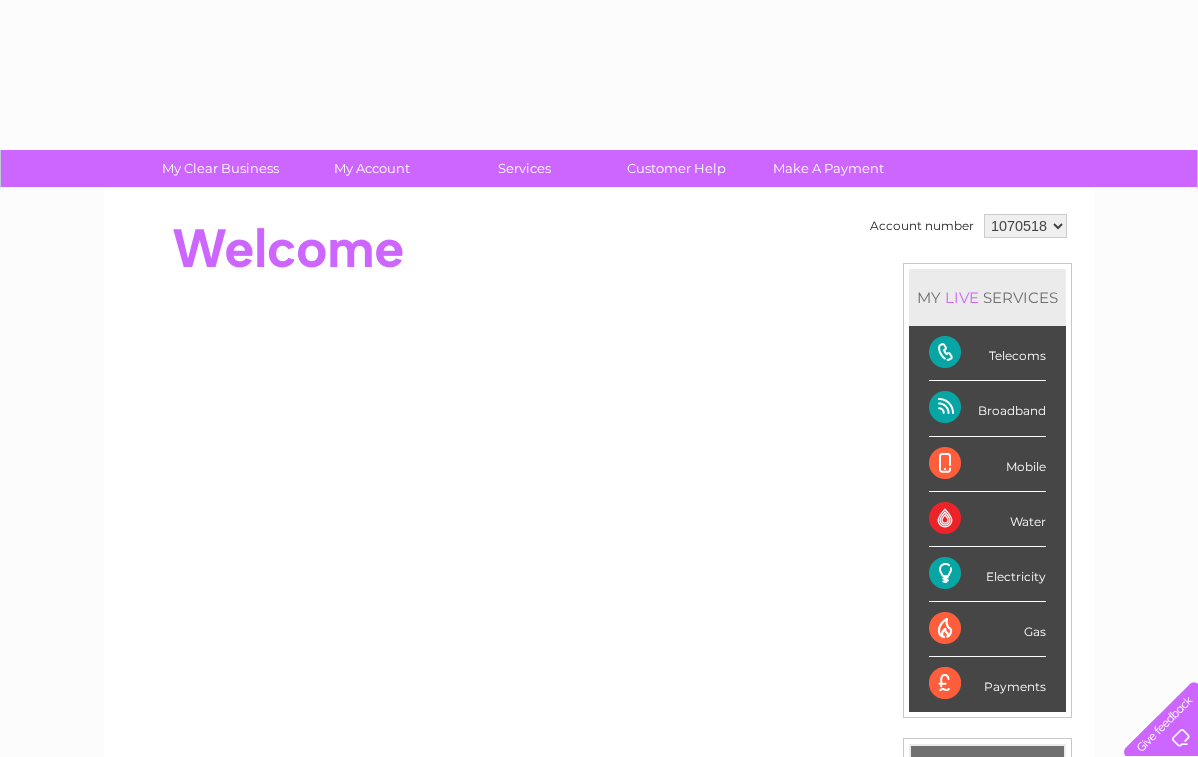 scroll, scrollTop: 0, scrollLeft: 0, axis: both 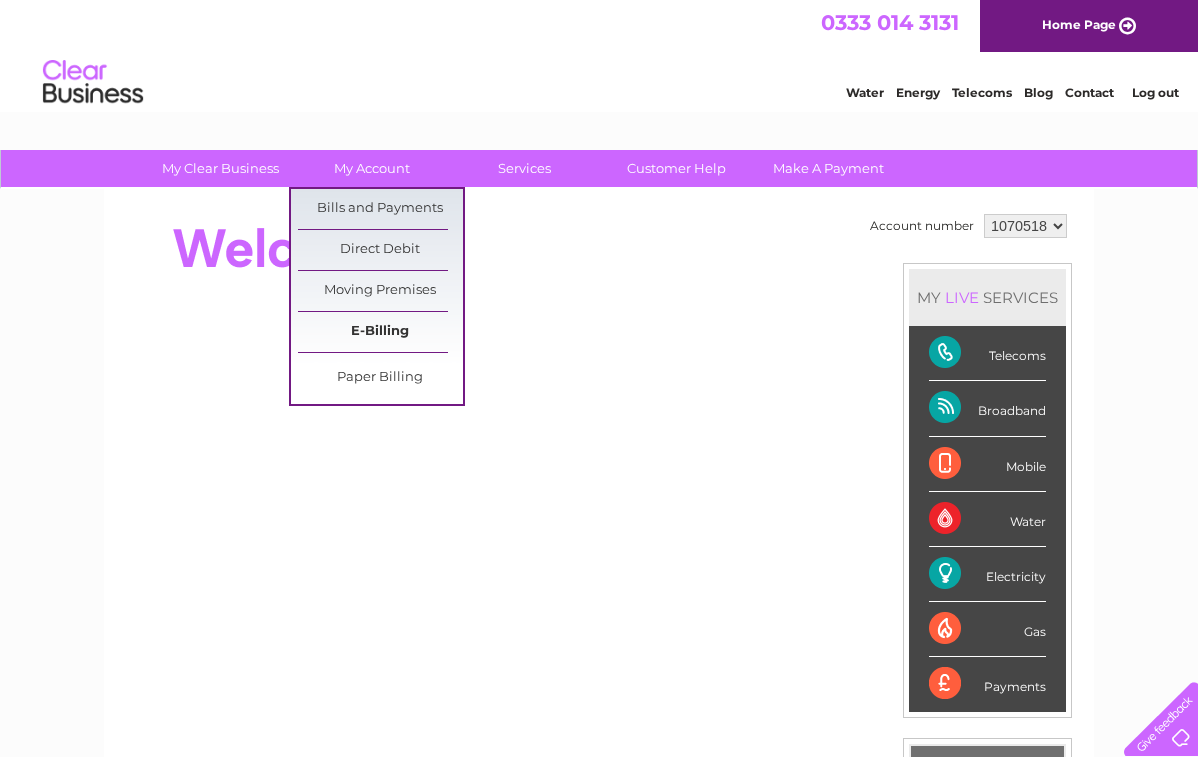 click on "E-Billing" at bounding box center (380, 332) 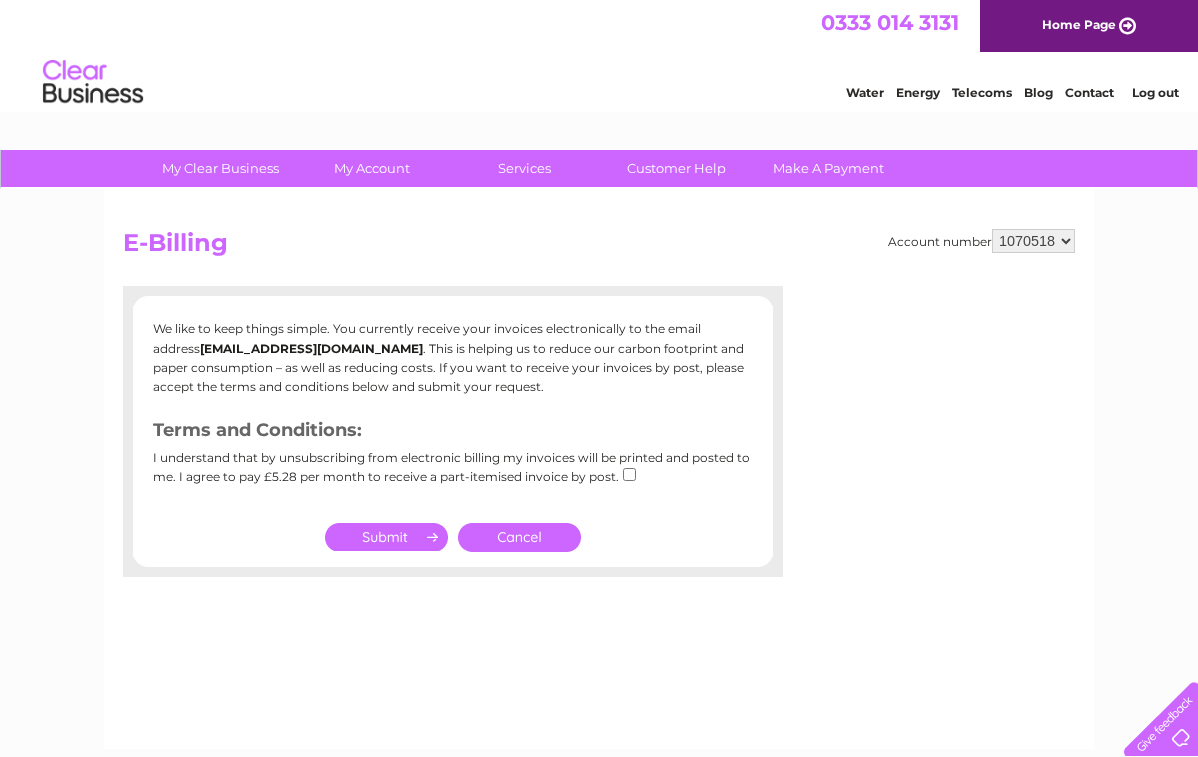 scroll, scrollTop: 0, scrollLeft: 0, axis: both 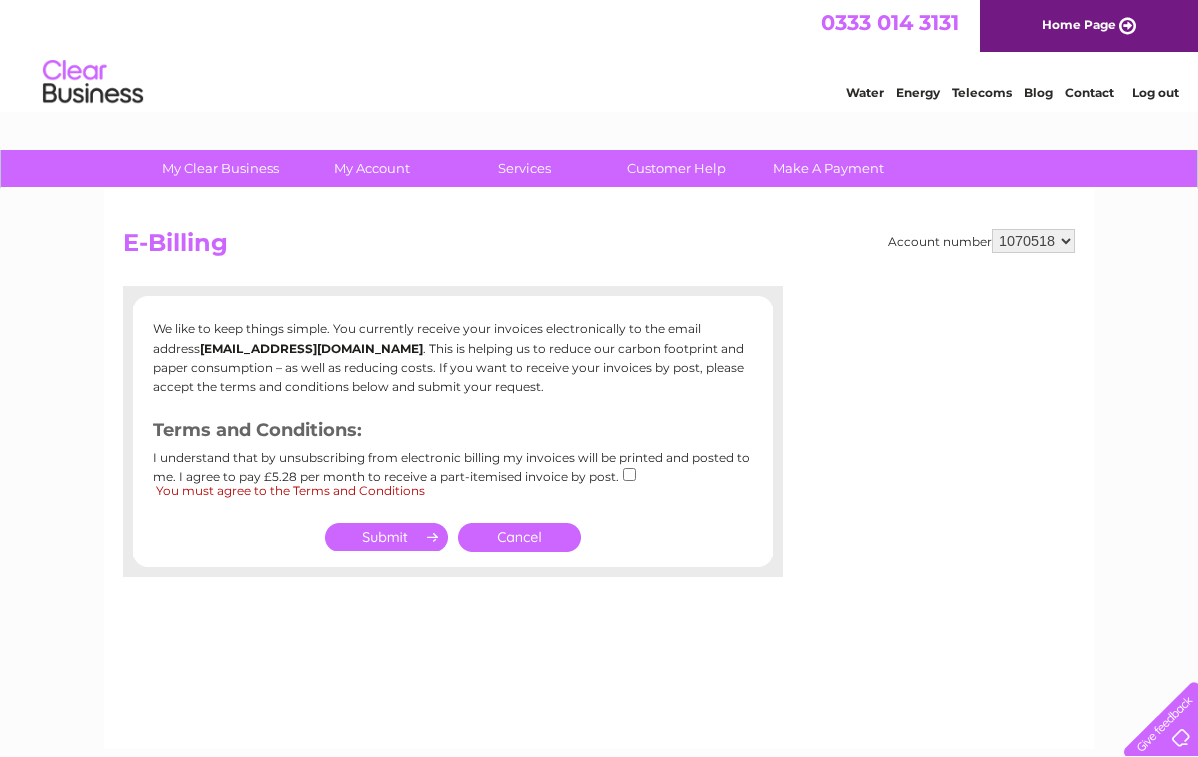 click on "Cancel" at bounding box center (519, 537) 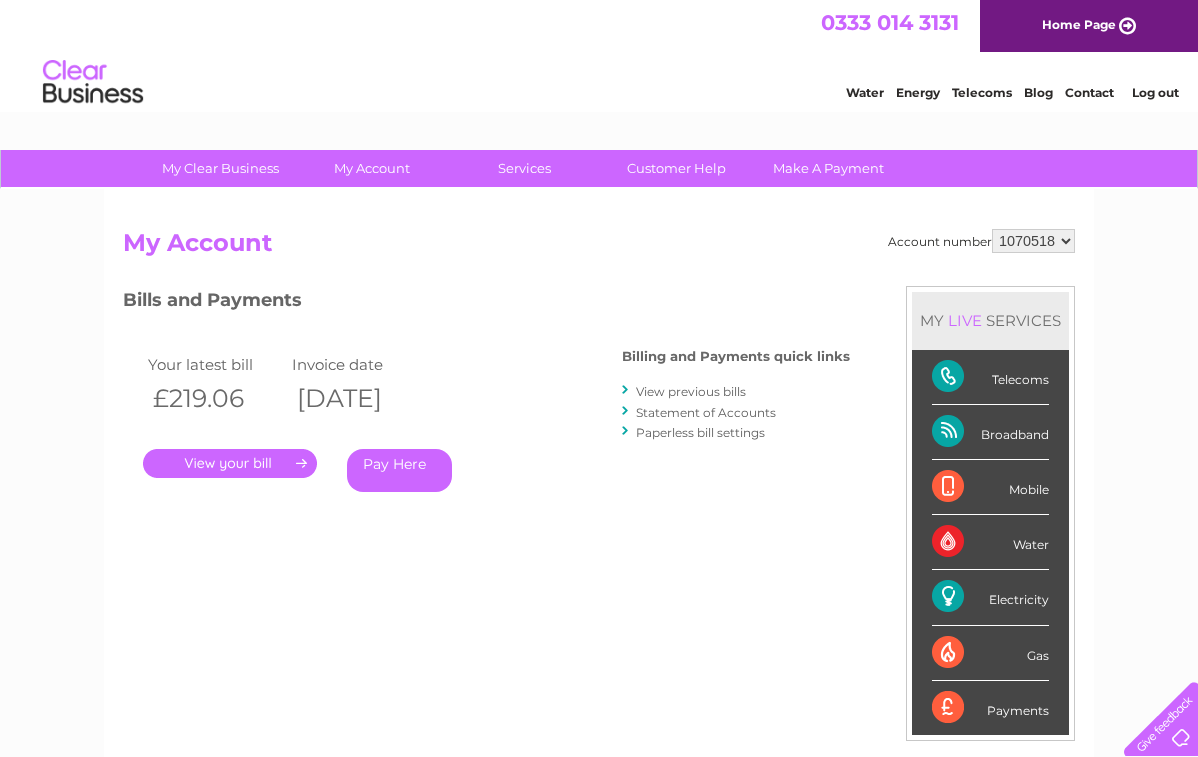 scroll, scrollTop: 0, scrollLeft: 0, axis: both 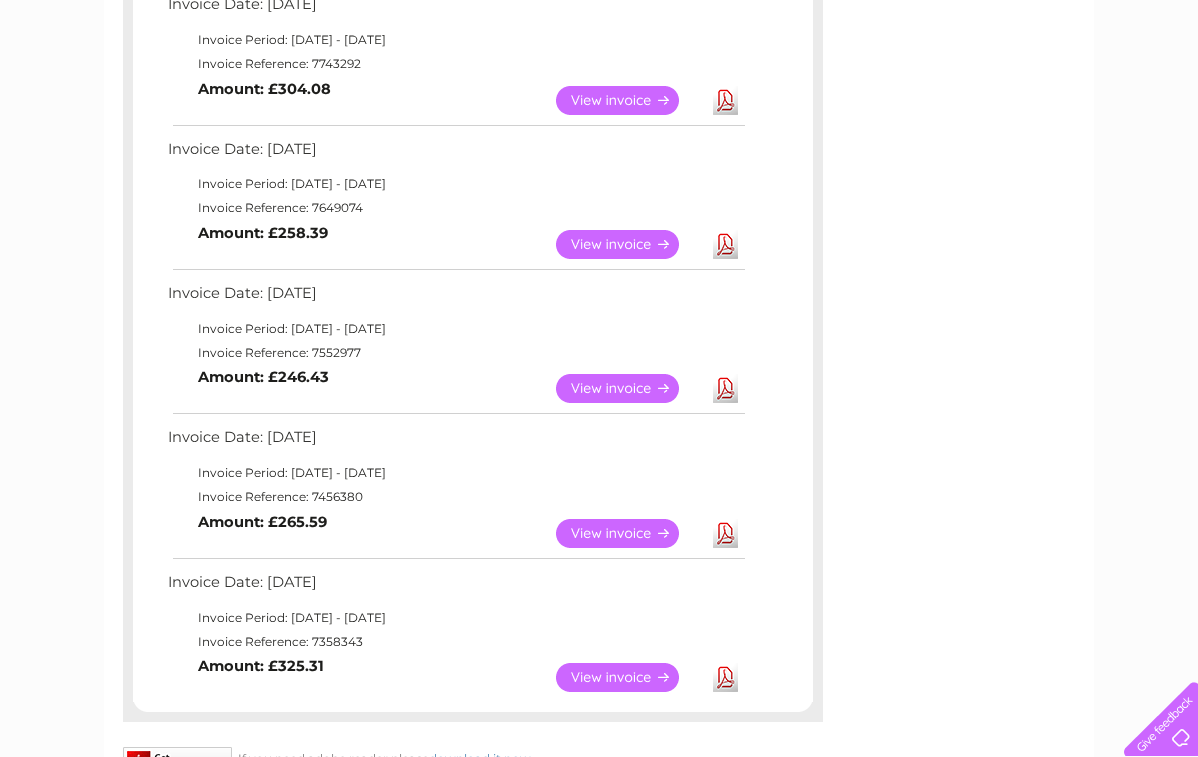 click on "Download" at bounding box center [725, 244] 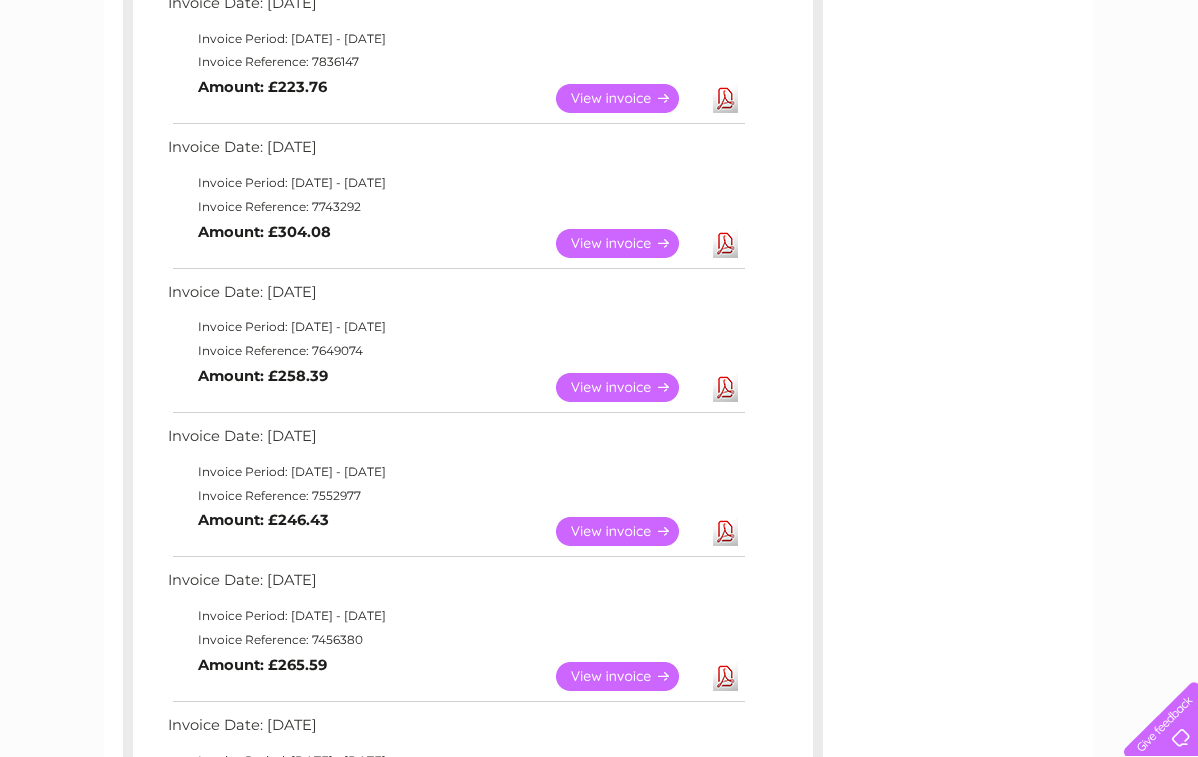 click on "Download" at bounding box center (725, 98) 